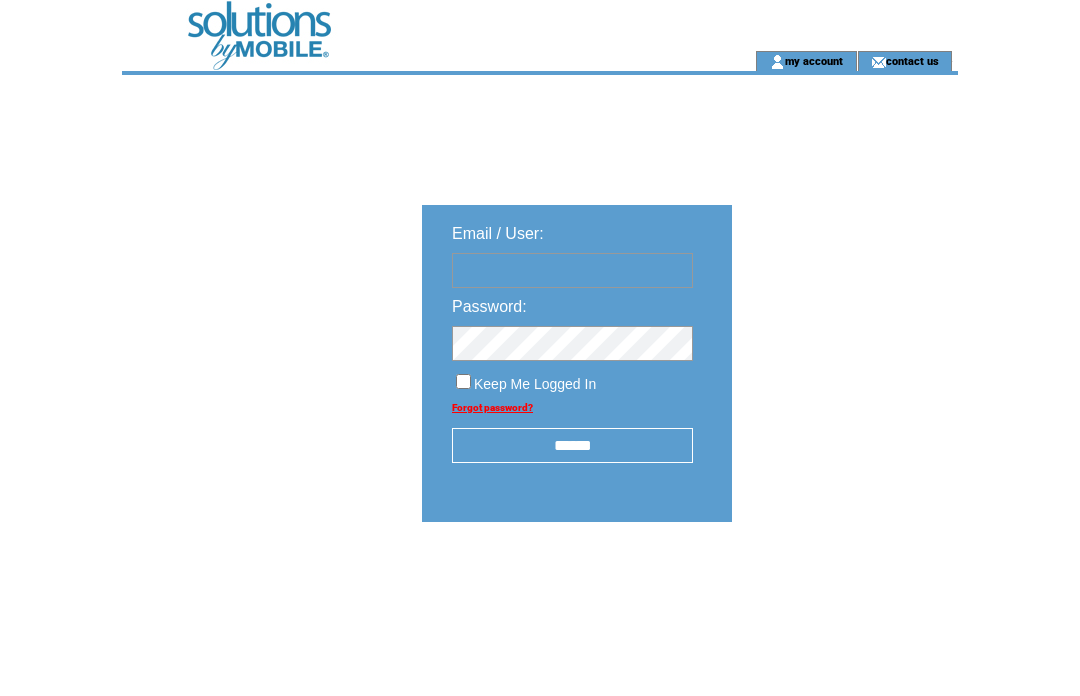 scroll, scrollTop: 0, scrollLeft: 0, axis: both 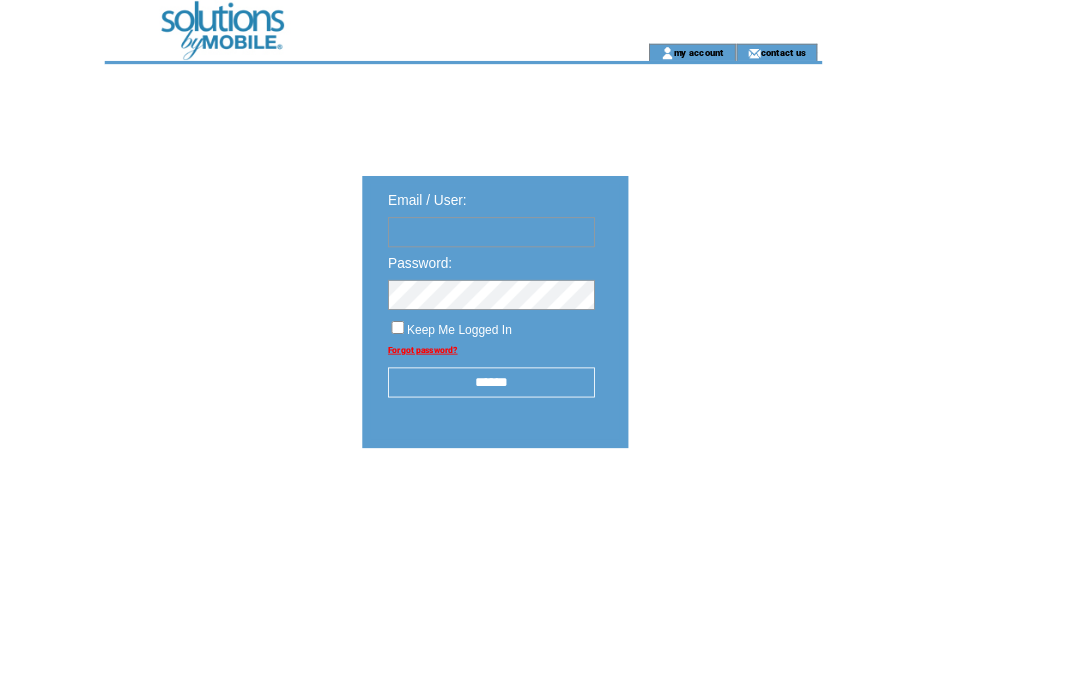 type on "**********" 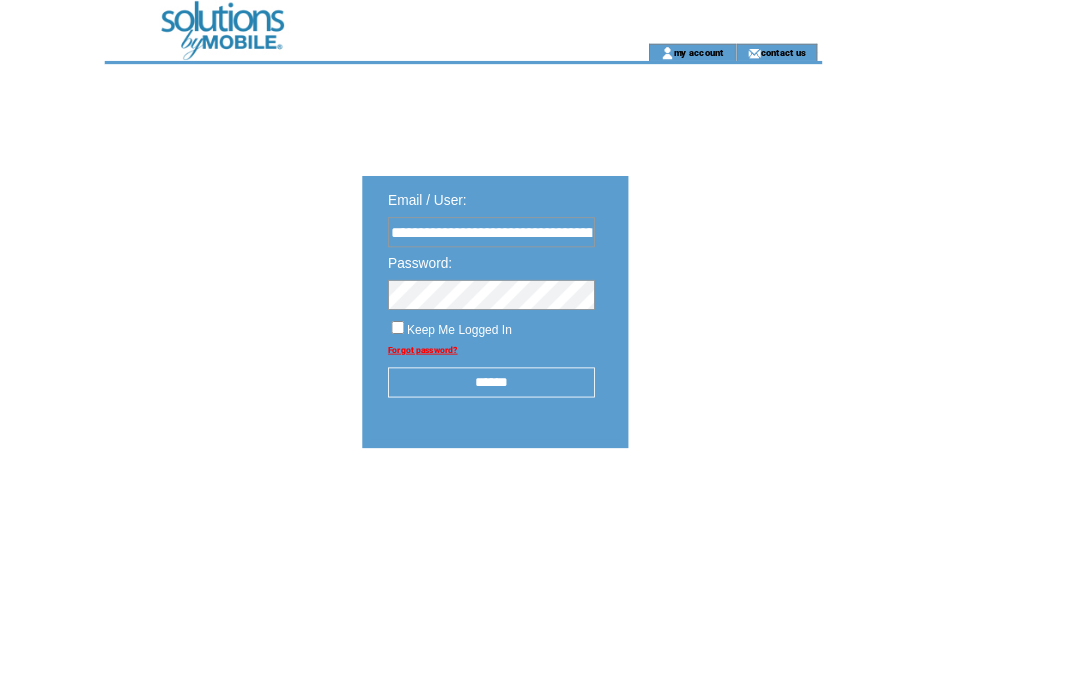 click at bounding box center (0, 0) 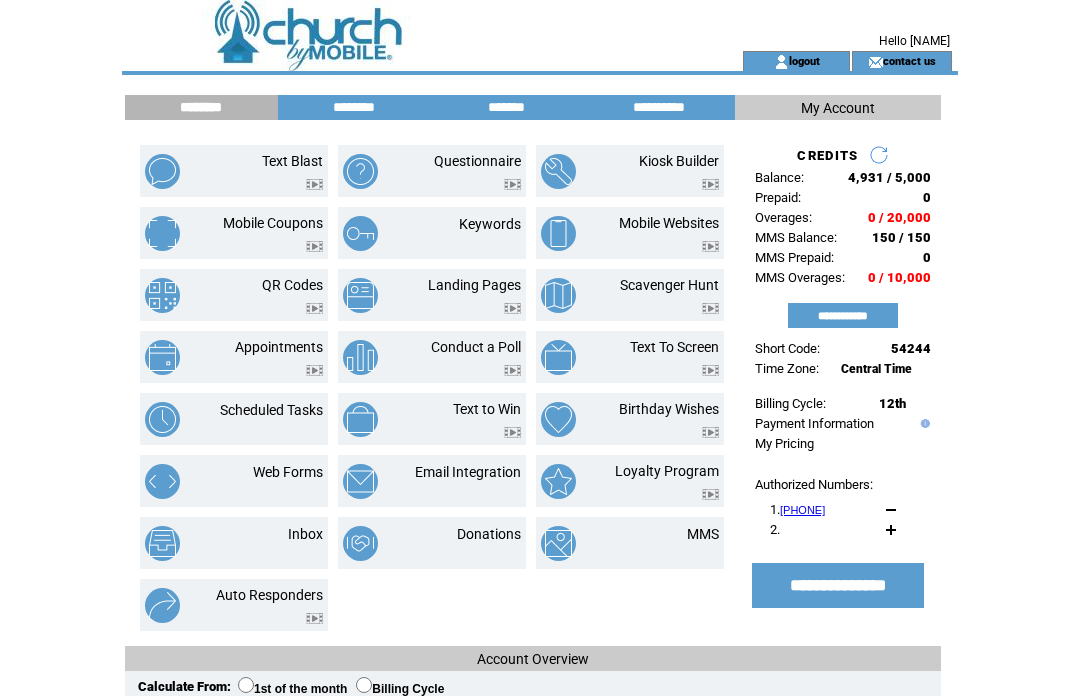 scroll, scrollTop: 0, scrollLeft: 0, axis: both 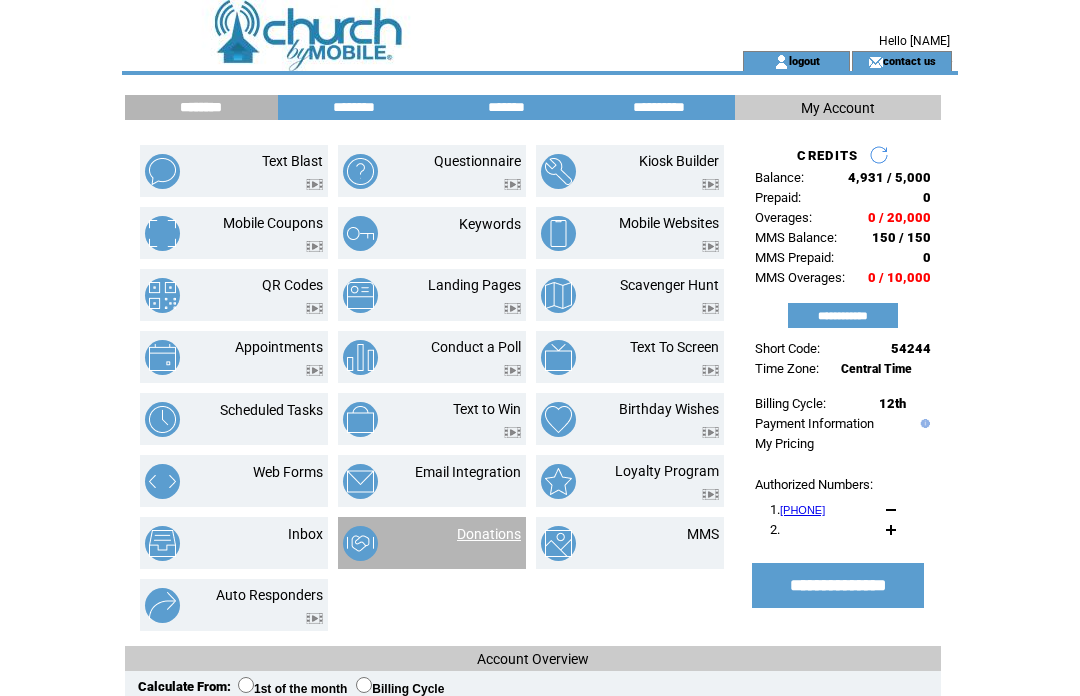 click on "Donations" at bounding box center (489, 534) 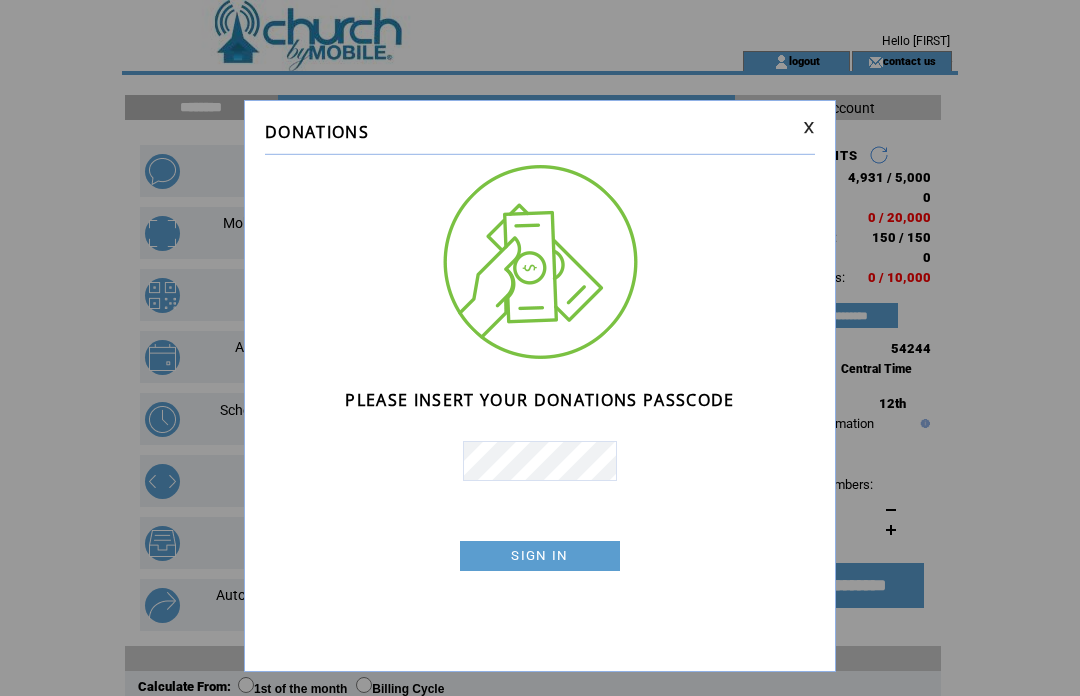 scroll, scrollTop: 0, scrollLeft: 0, axis: both 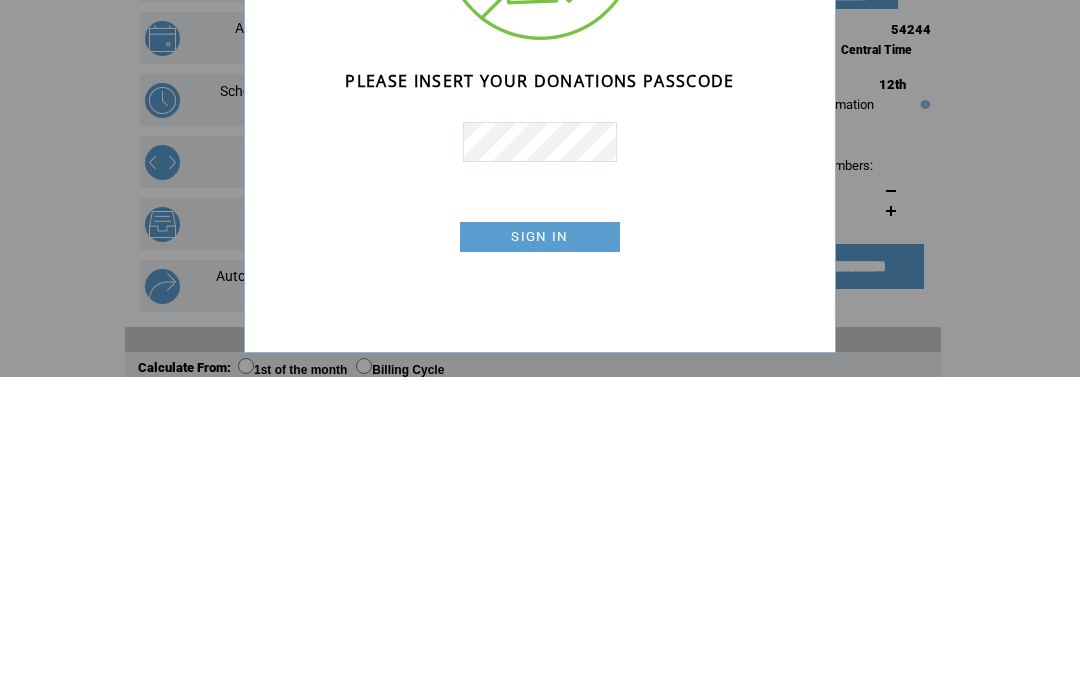 click on "SIGN IN" at bounding box center [540, 556] 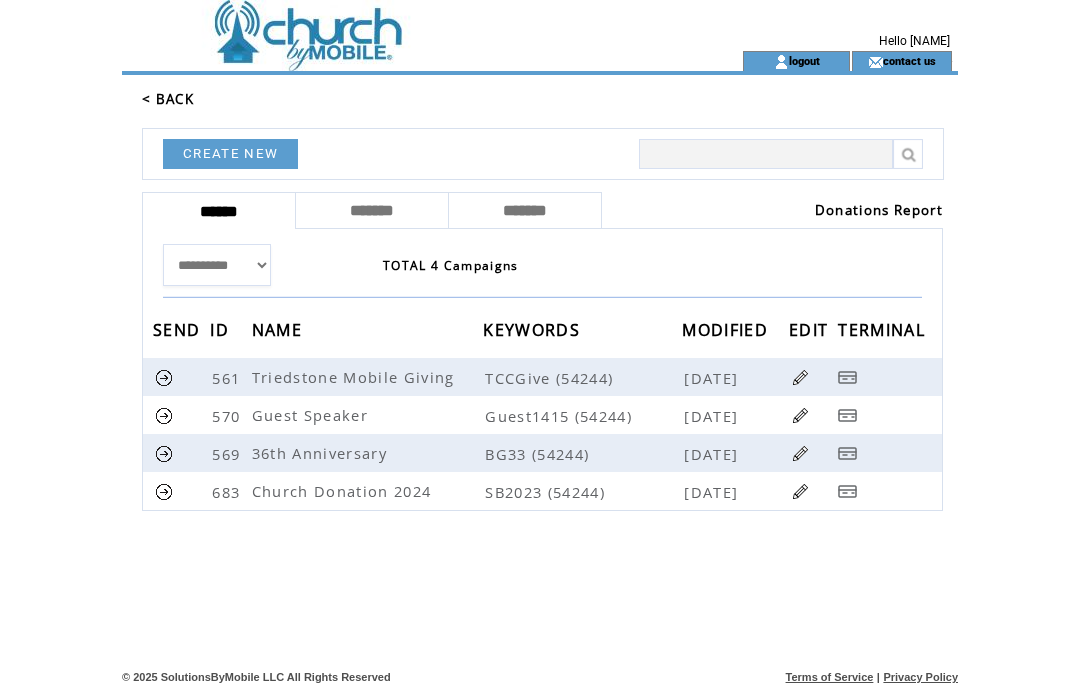 scroll, scrollTop: 0, scrollLeft: 0, axis: both 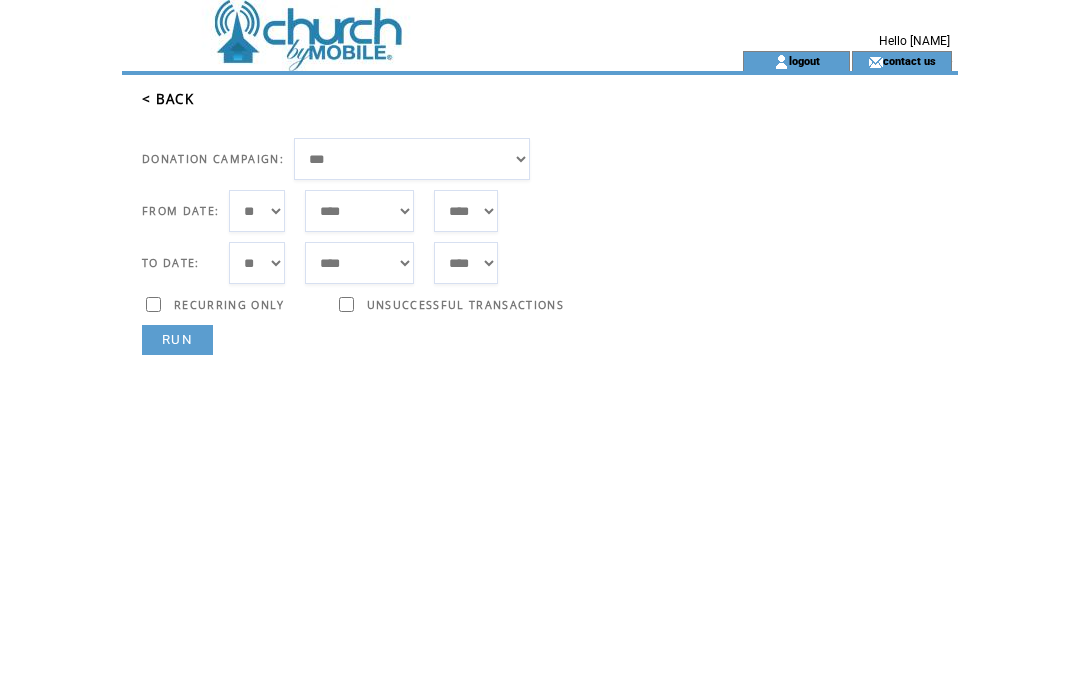 click on "**********" at bounding box center (412, 159) 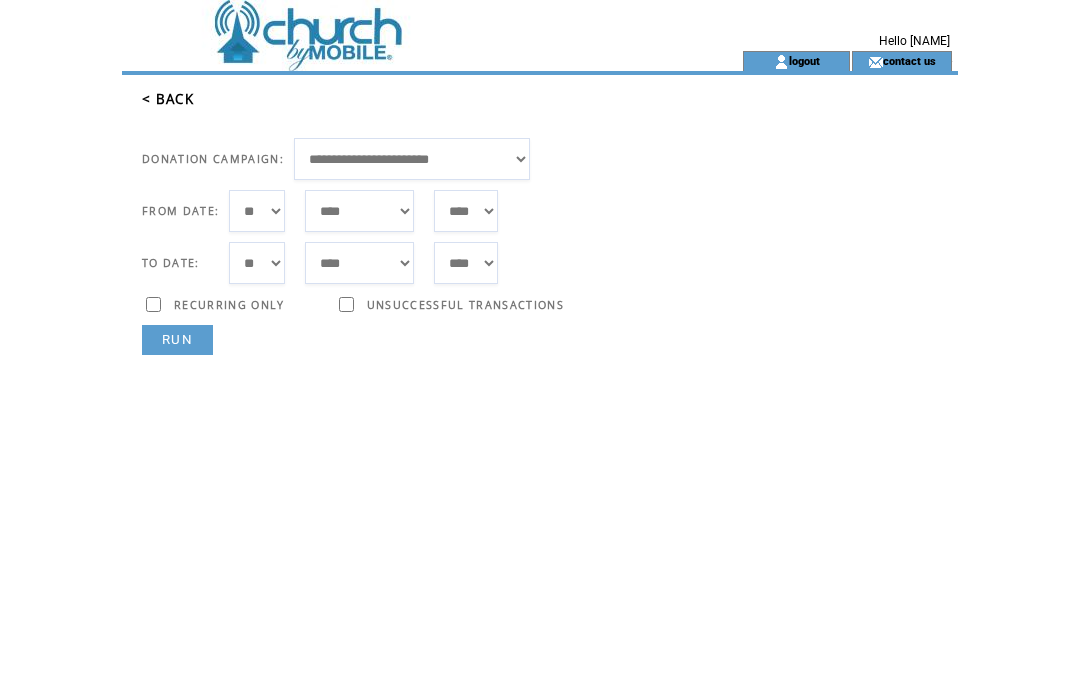 click on "RUN" at bounding box center (177, 340) 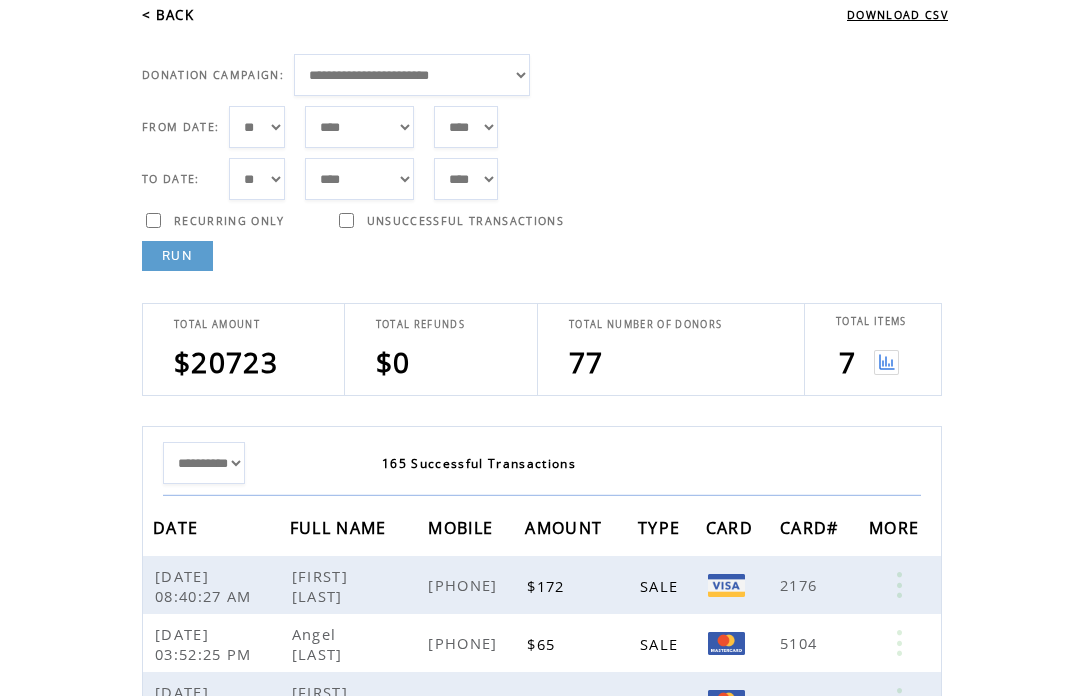 scroll, scrollTop: 89, scrollLeft: 0, axis: vertical 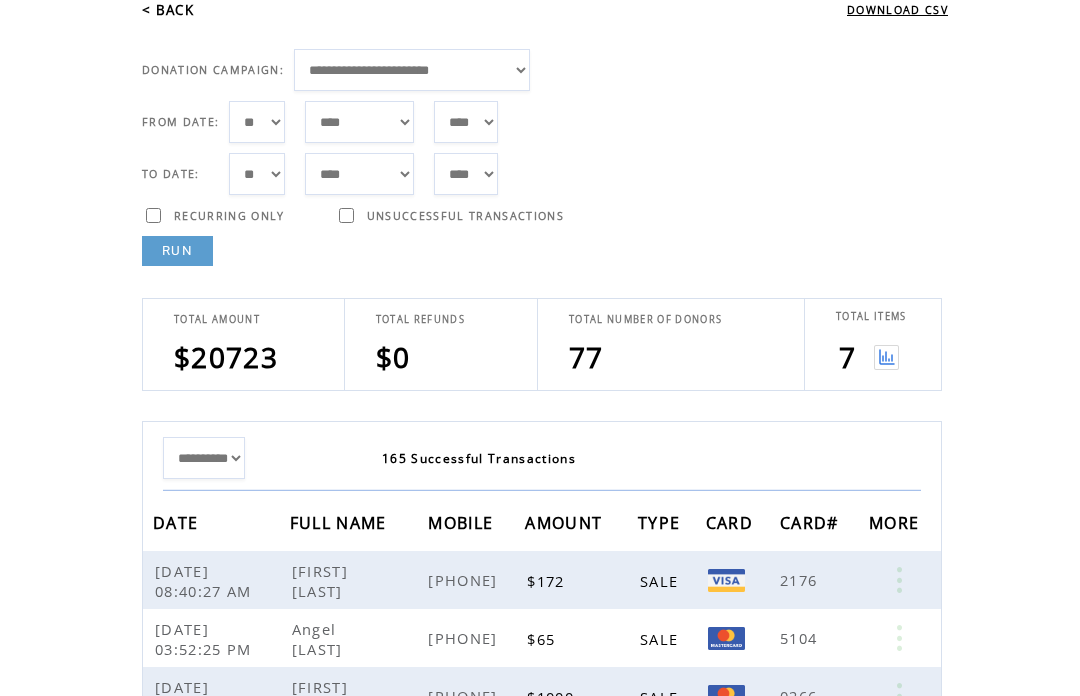click at bounding box center (886, 357) 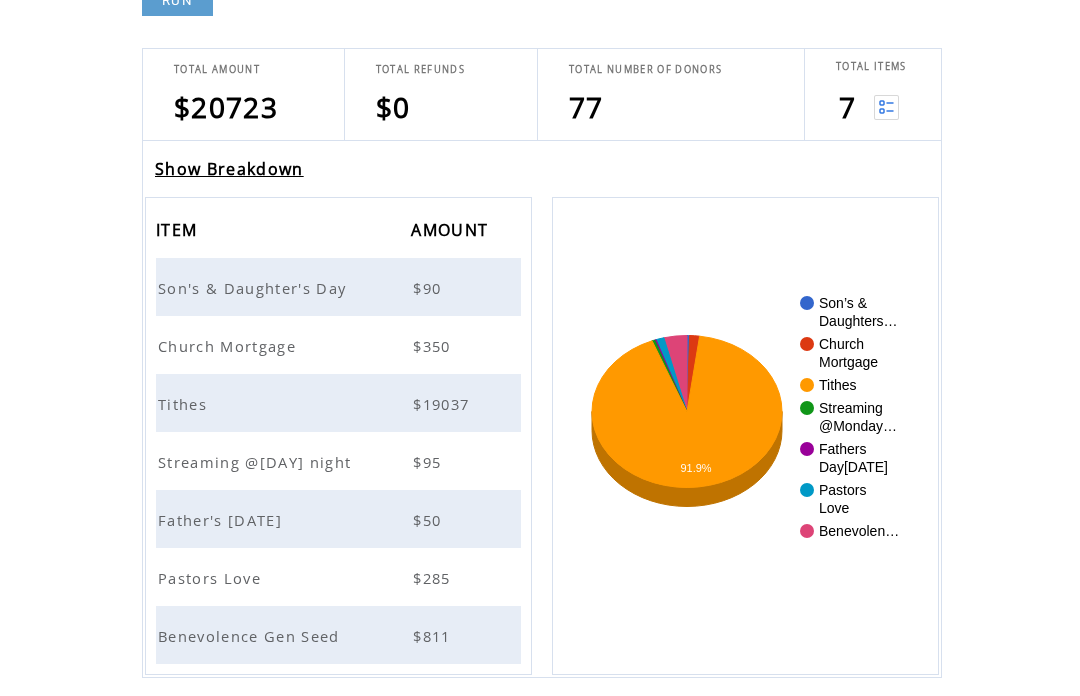 scroll, scrollTop: 340, scrollLeft: 0, axis: vertical 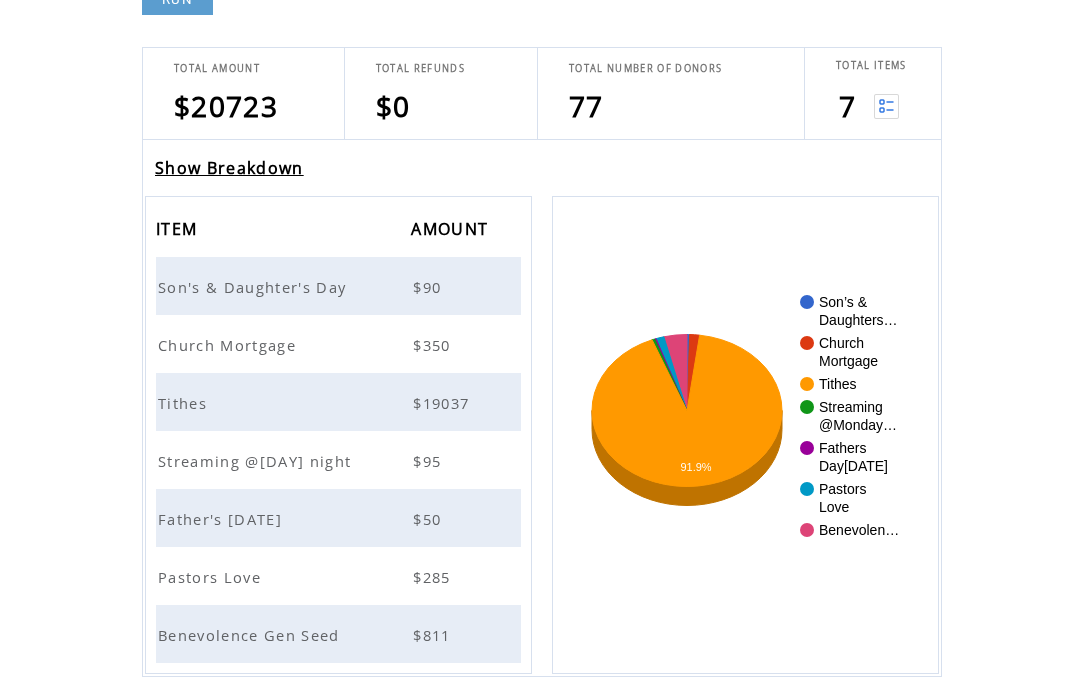 click on "Son's & Daughter's Day" at bounding box center [254, 287] 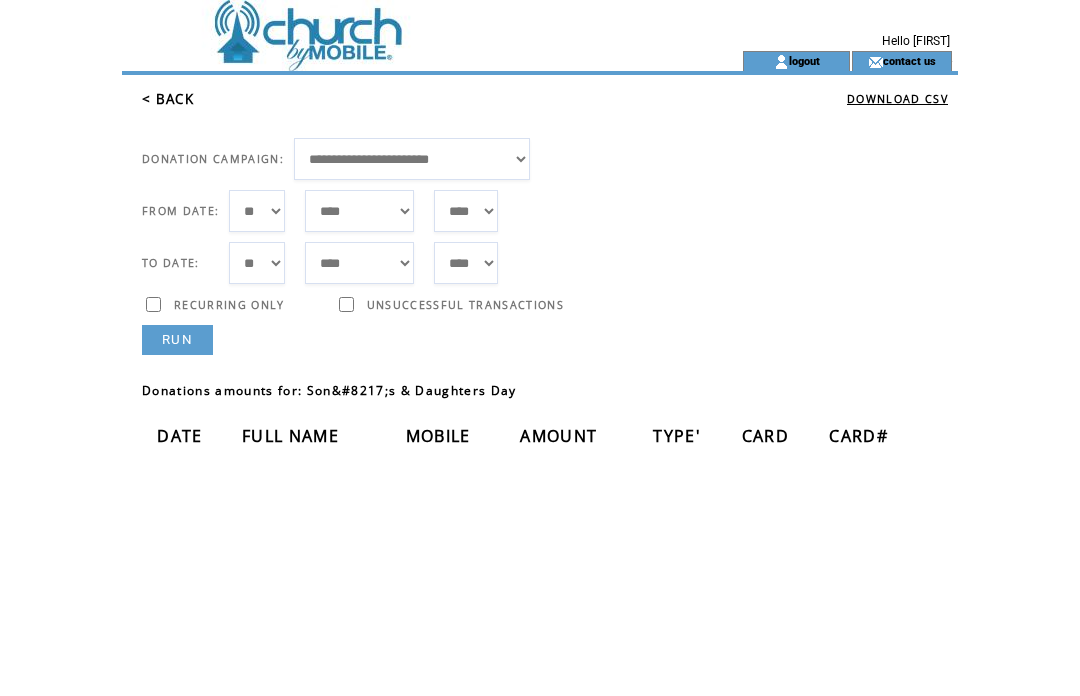 scroll, scrollTop: 0, scrollLeft: 0, axis: both 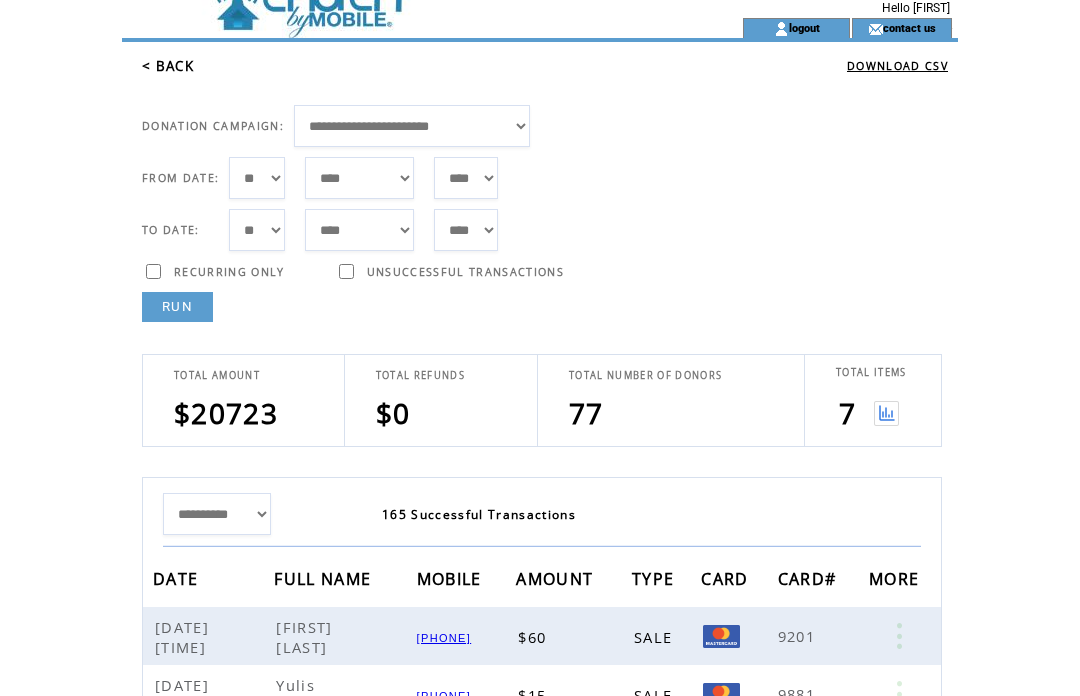 click at bounding box center [886, 413] 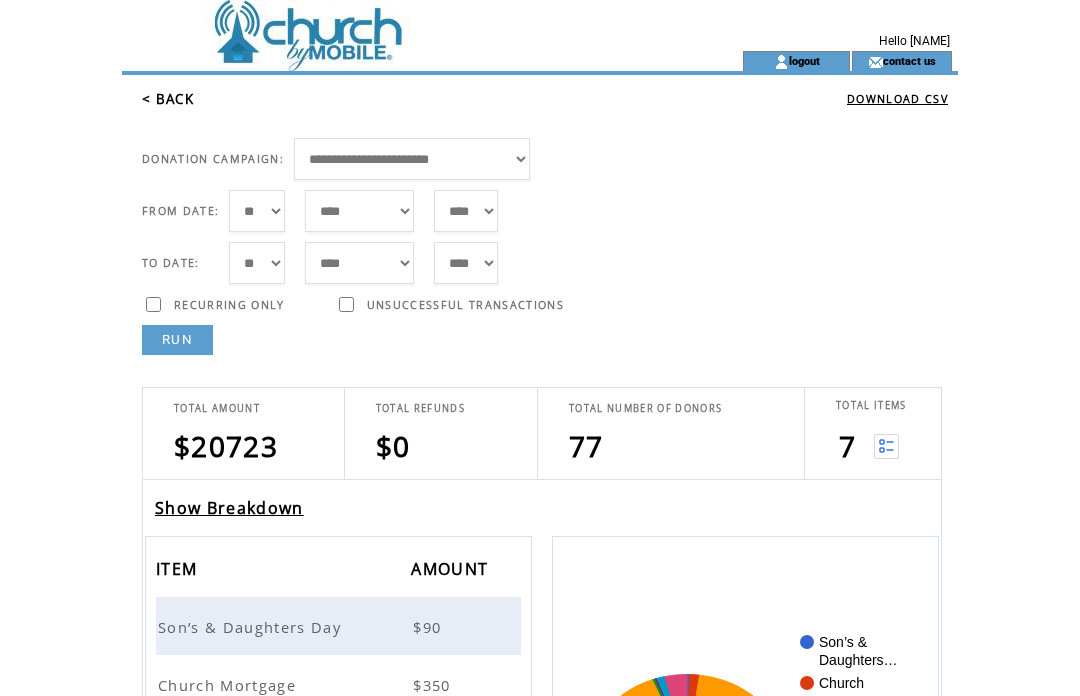 scroll, scrollTop: 0, scrollLeft: 0, axis: both 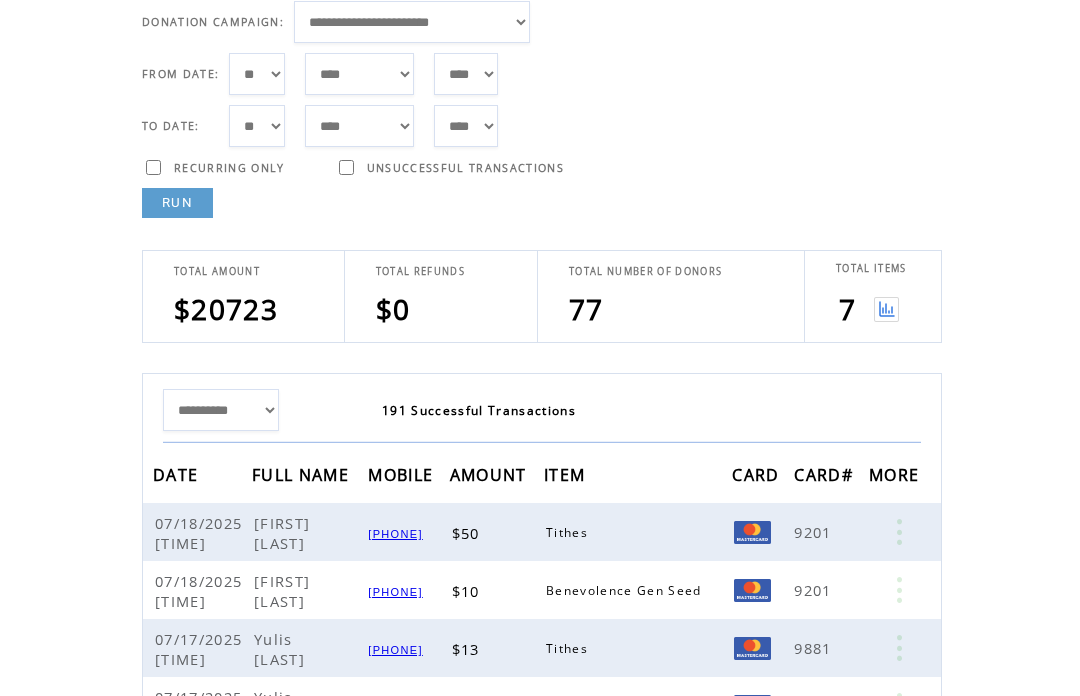 click at bounding box center (886, 309) 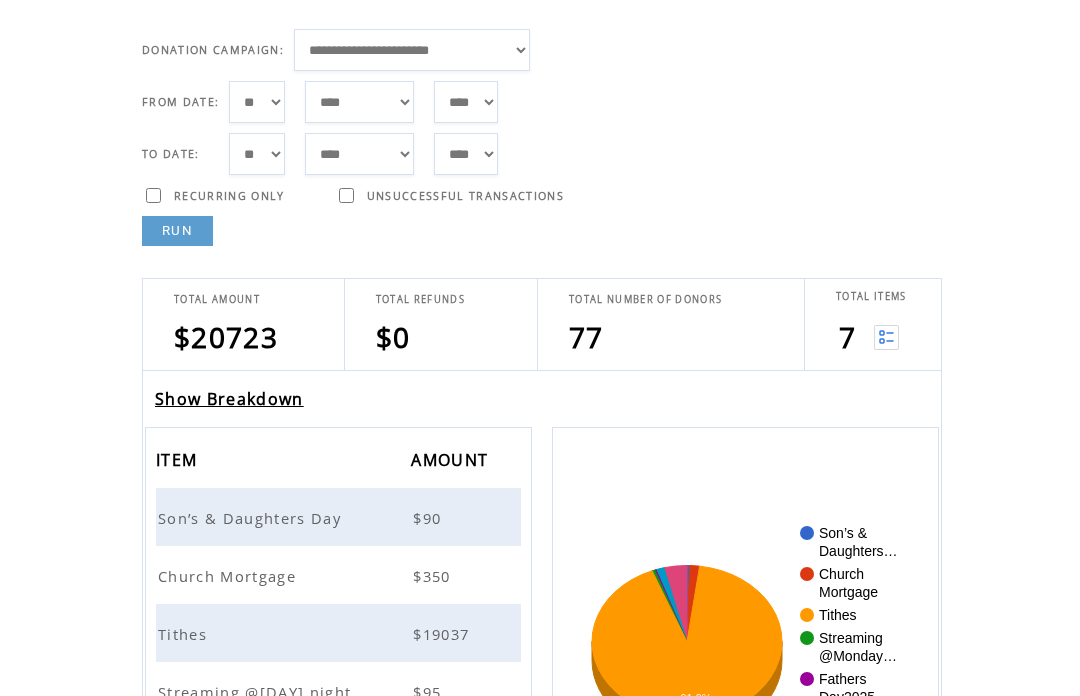 scroll, scrollTop: 109, scrollLeft: 0, axis: vertical 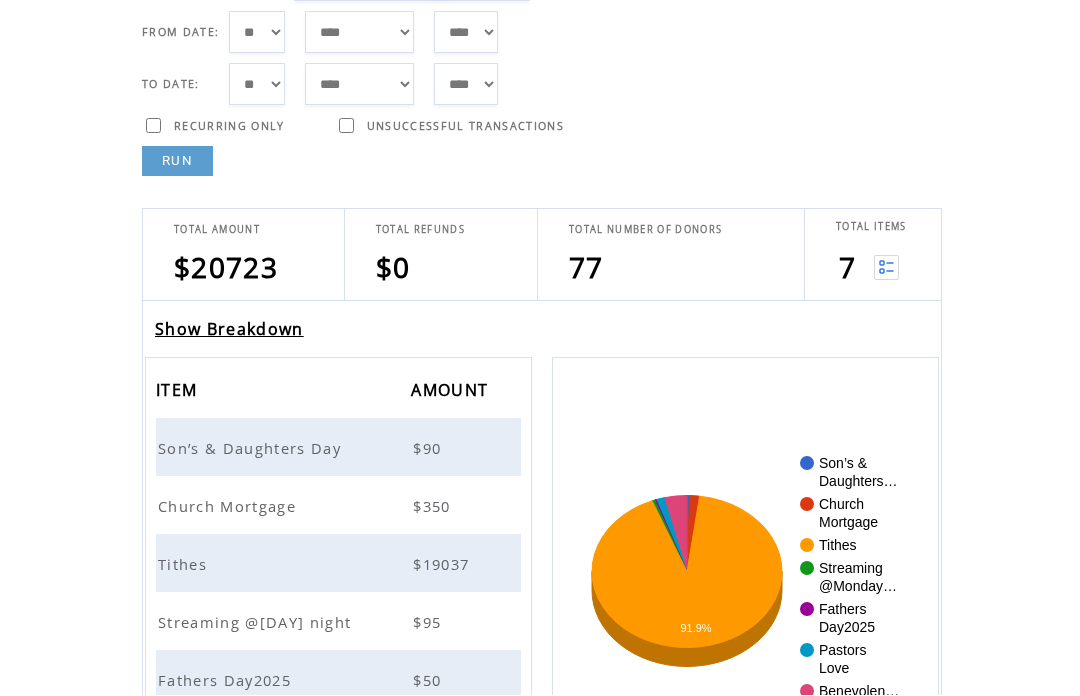 click on "Church Mortgage" at bounding box center [229, 507] 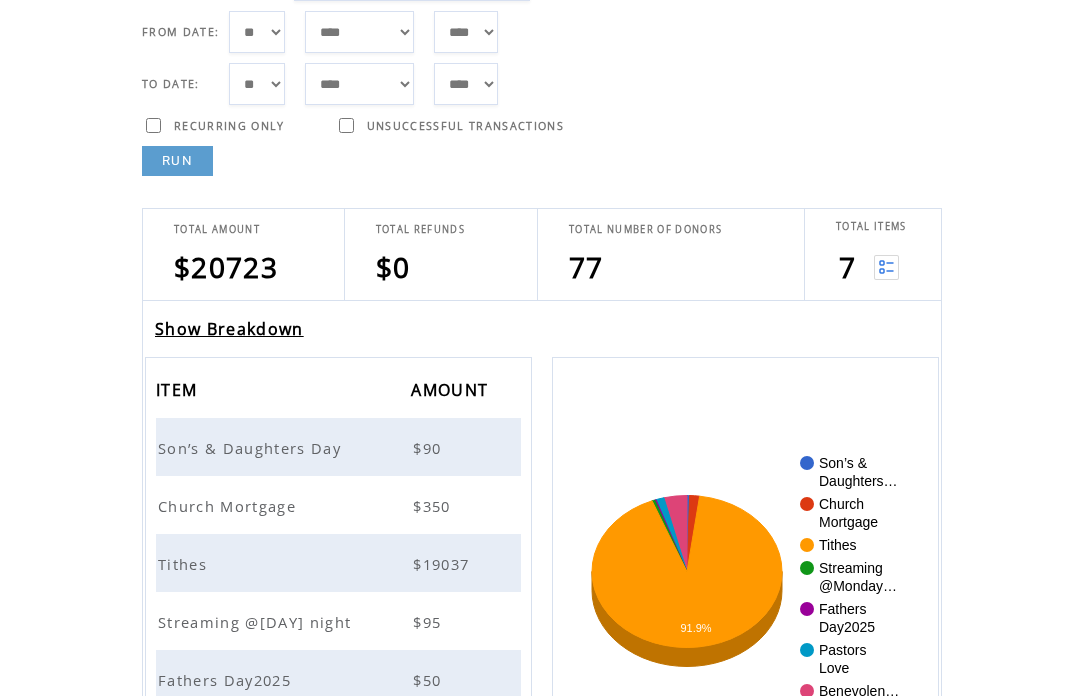 click on "FROM DATE:" at bounding box center [180, 33] 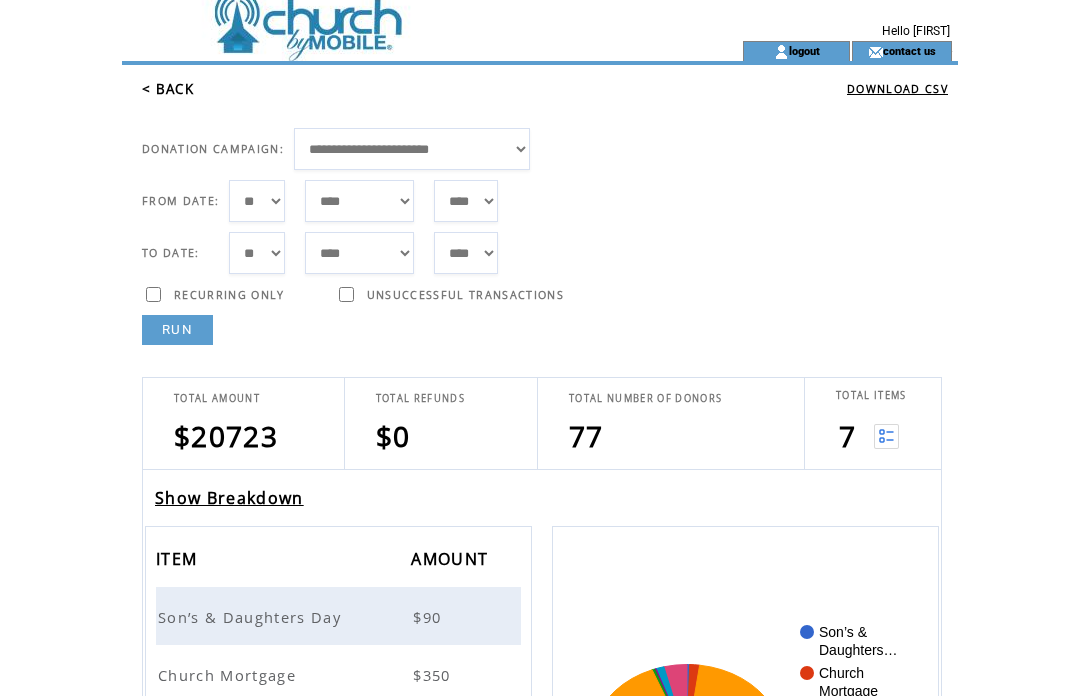 scroll, scrollTop: 0, scrollLeft: 0, axis: both 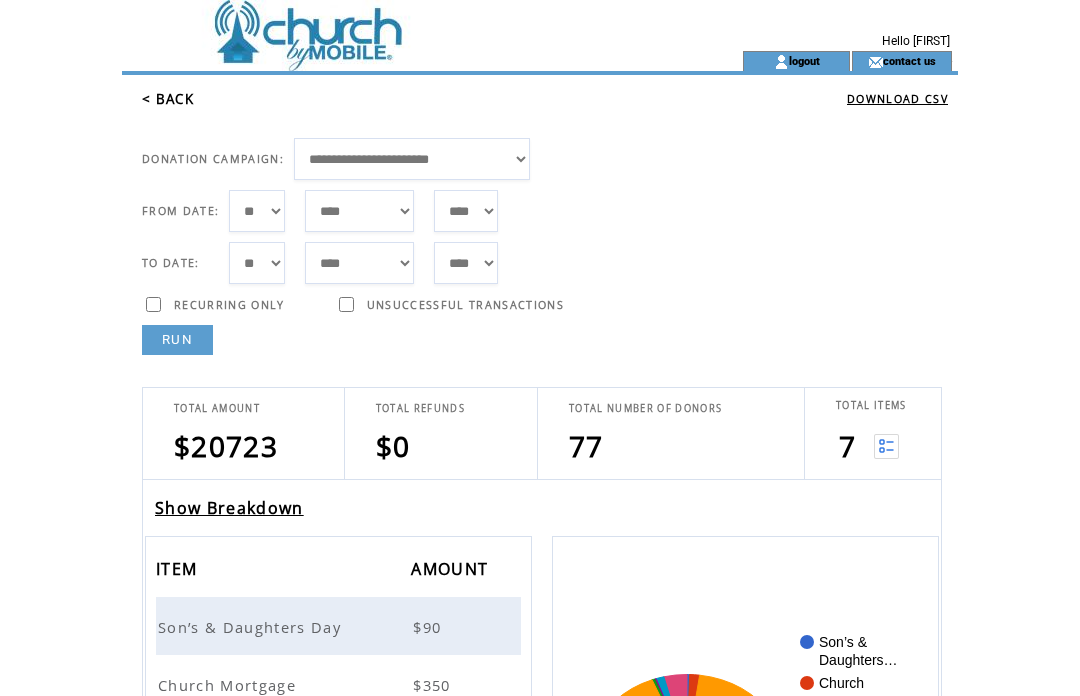 click at bounding box center [396, 25] 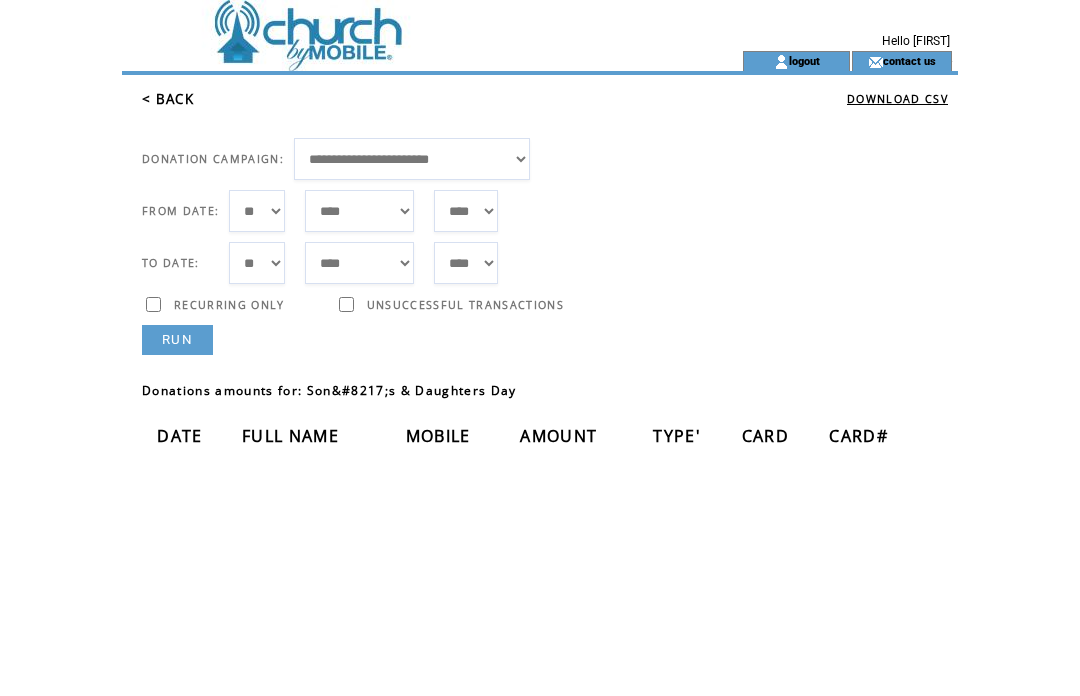 scroll, scrollTop: 0, scrollLeft: 0, axis: both 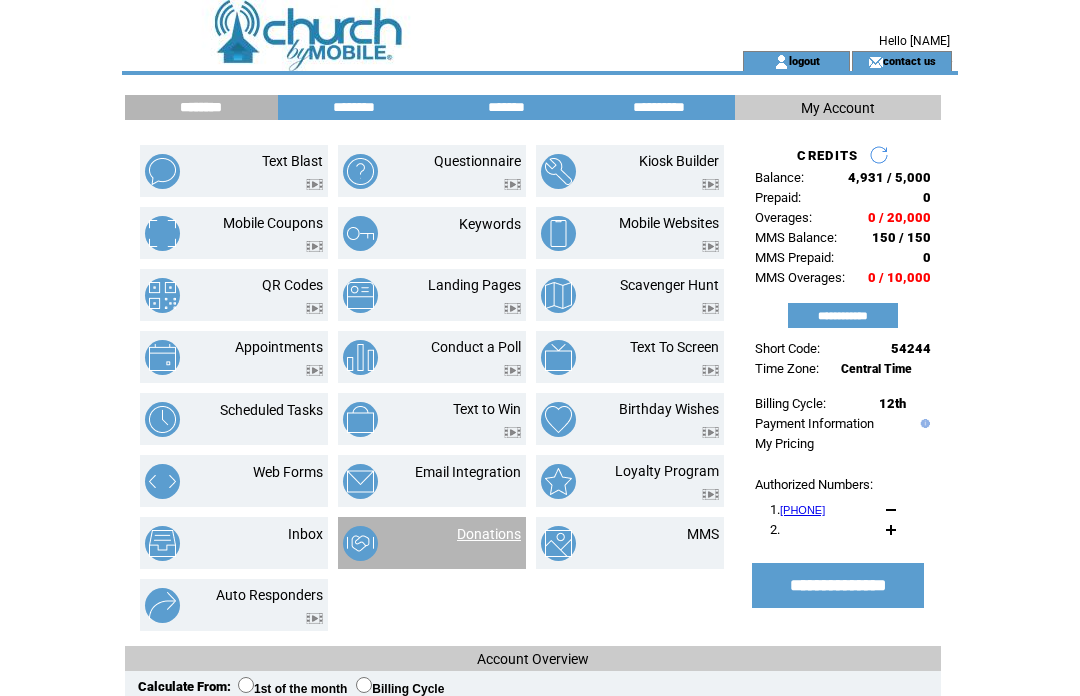 click on "Donations" at bounding box center [489, 534] 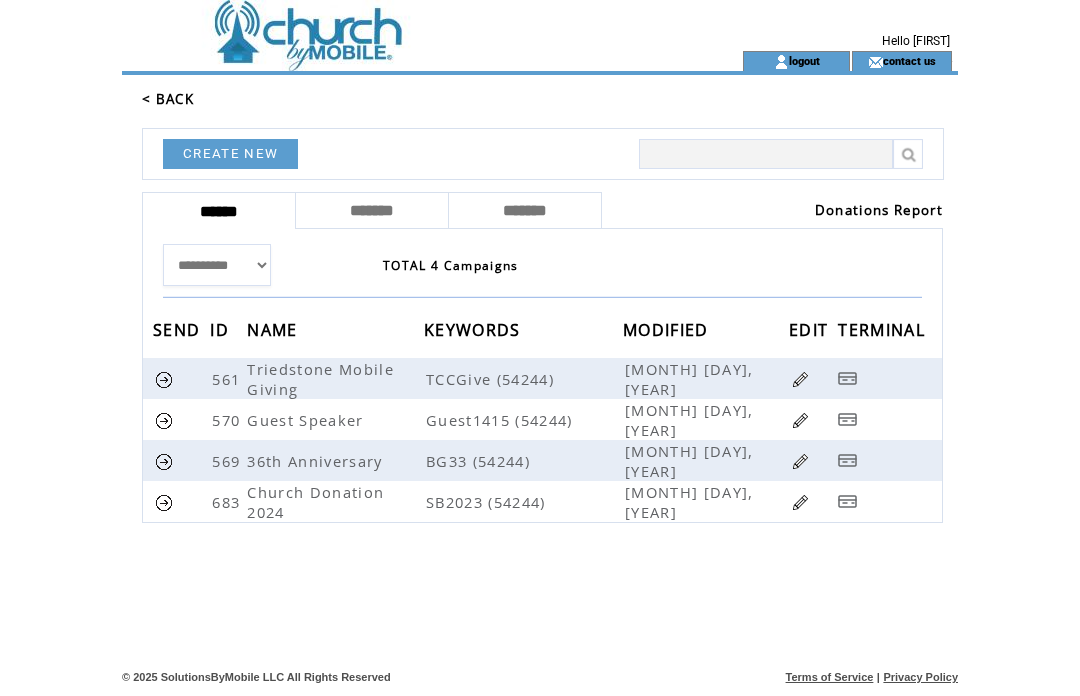 scroll, scrollTop: 0, scrollLeft: 0, axis: both 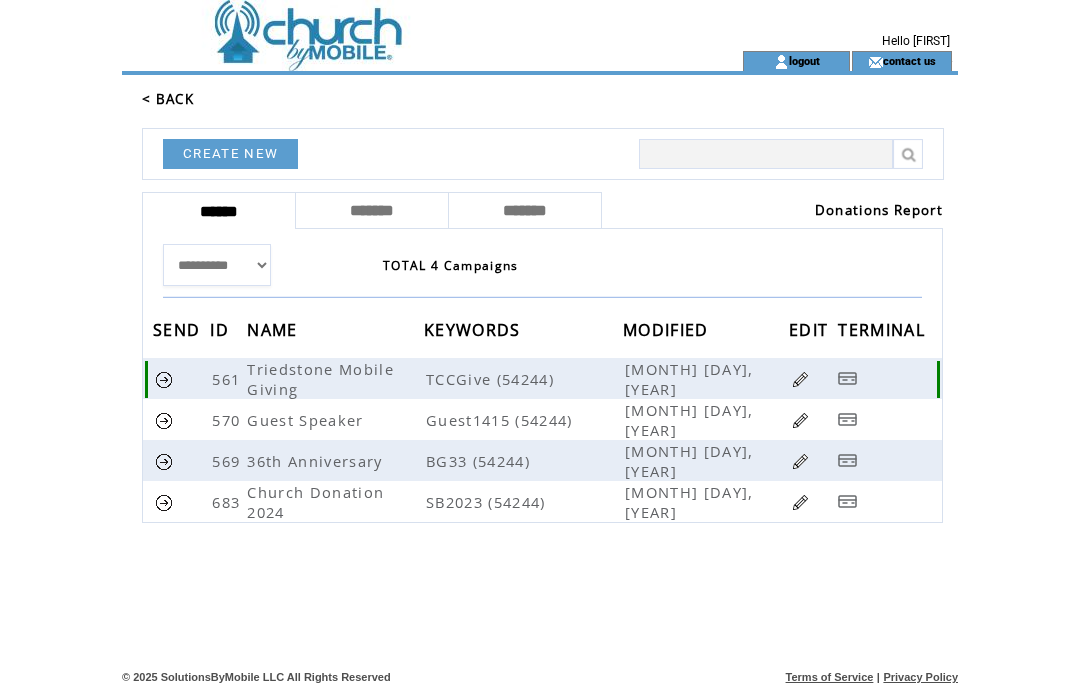 click at bounding box center (800, 379) 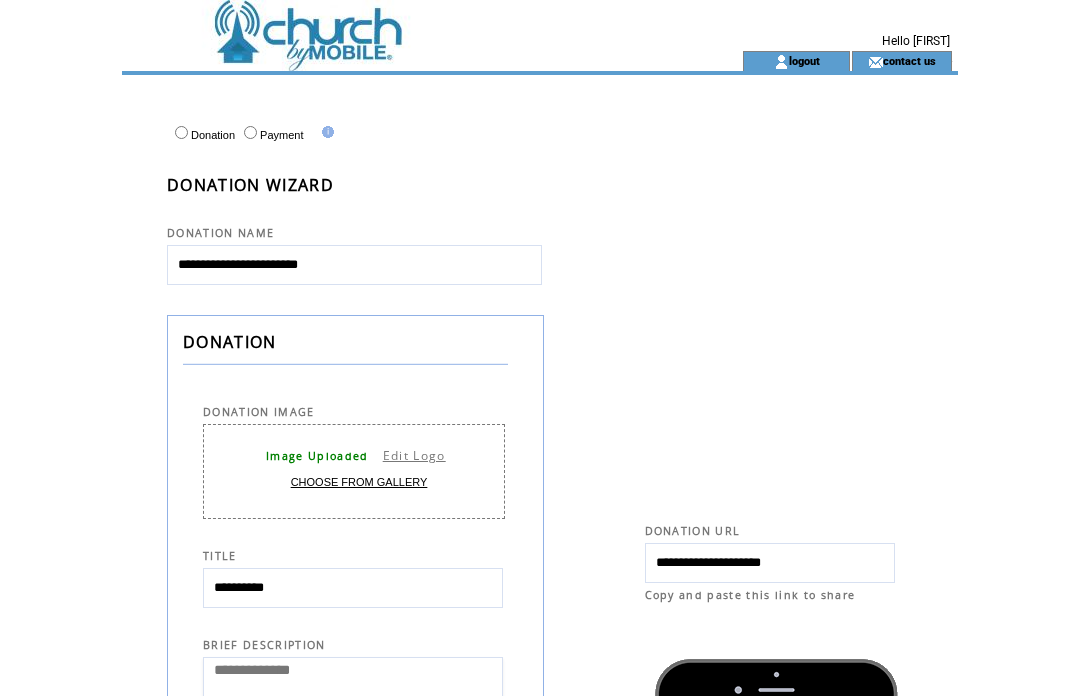 select 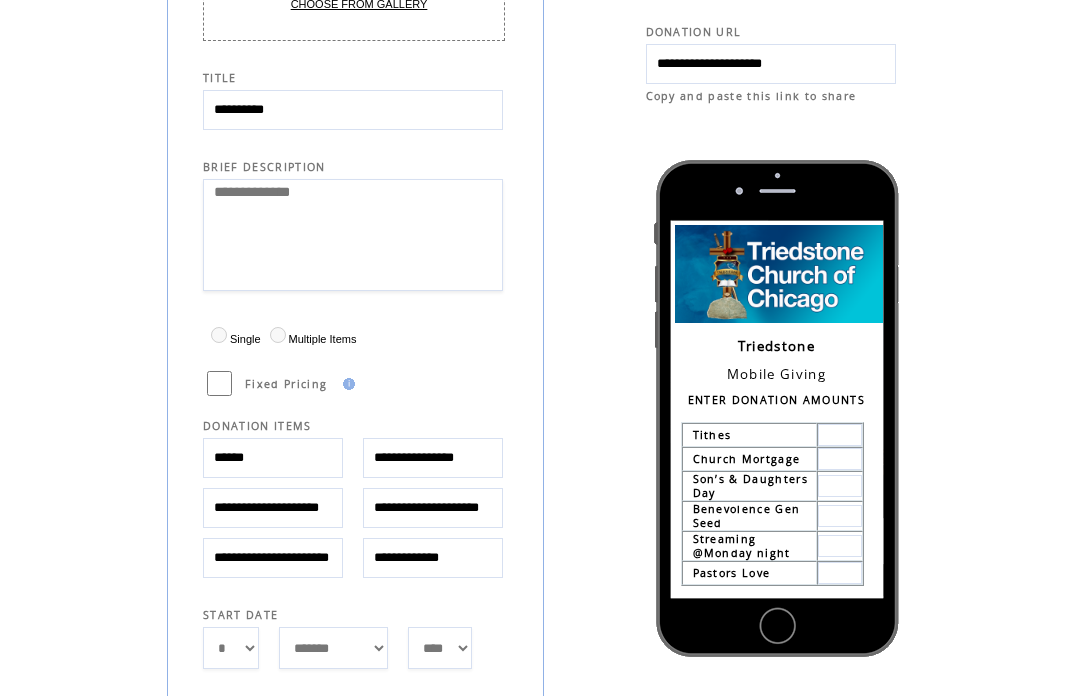 scroll, scrollTop: 482, scrollLeft: 0, axis: vertical 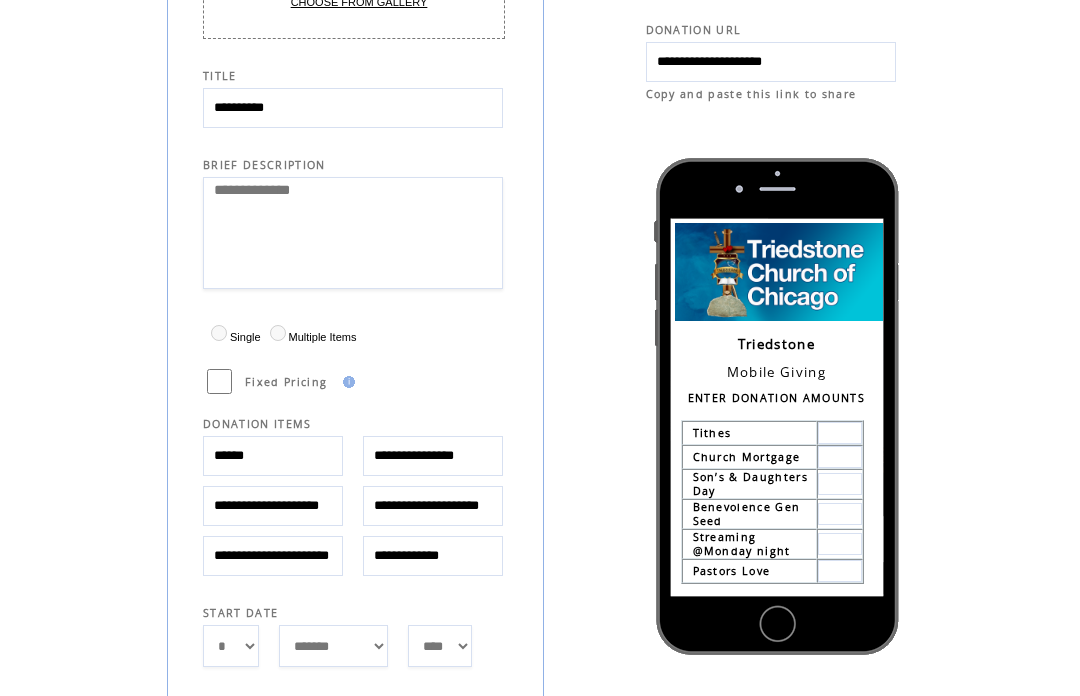 click on "**********" at bounding box center (273, 507) 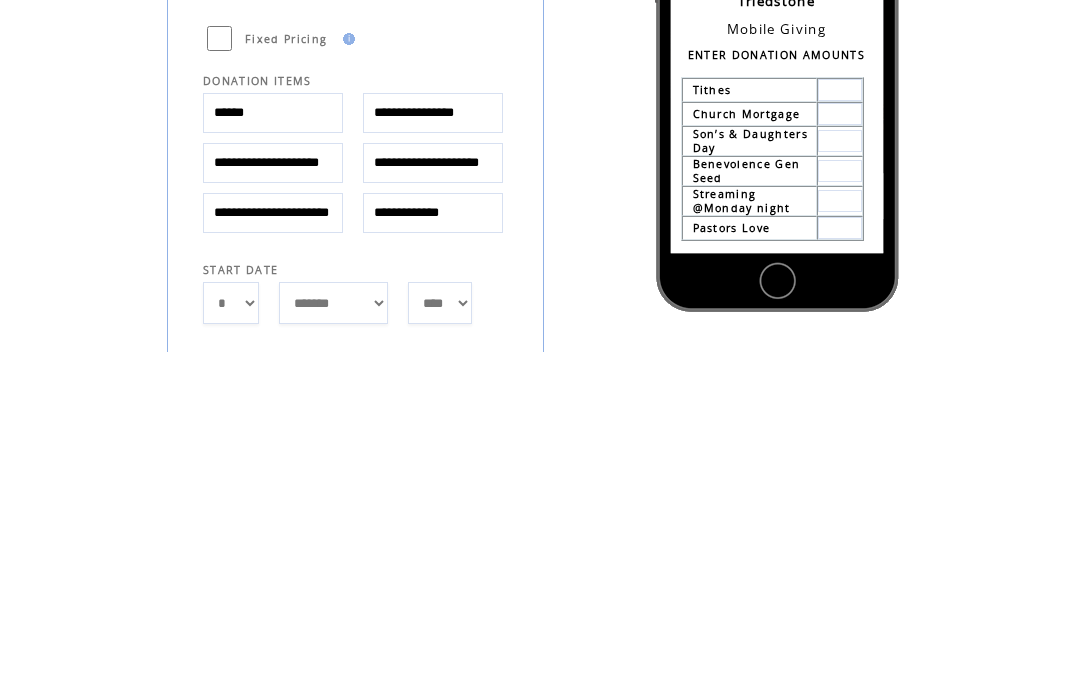 click on "**********" at bounding box center [273, 507] 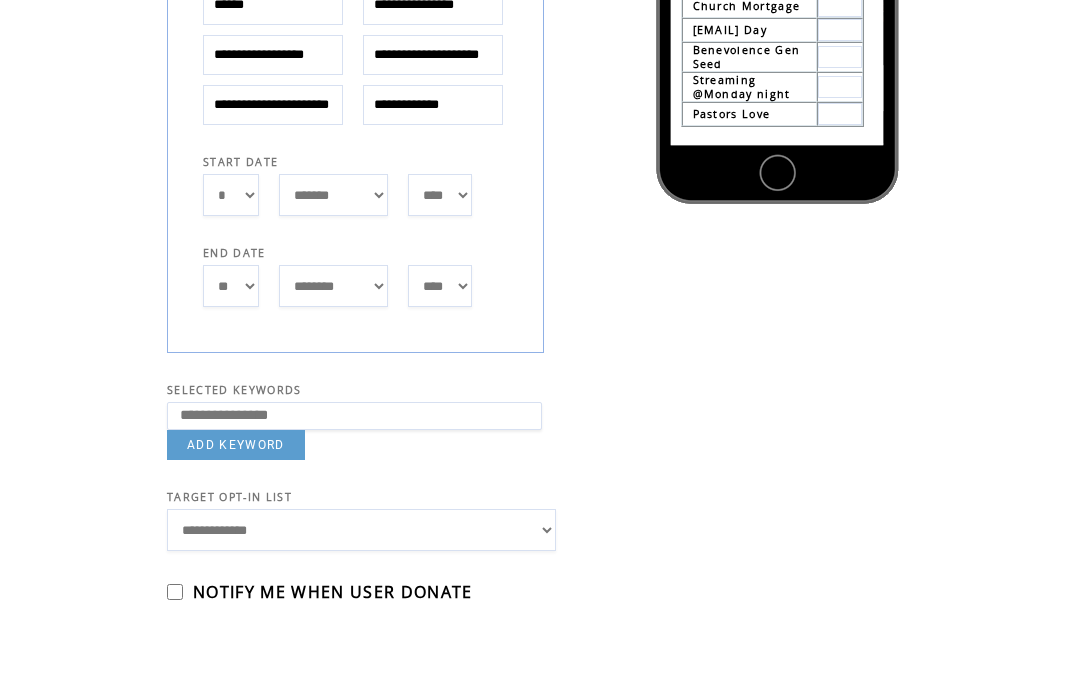 scroll, scrollTop: 994, scrollLeft: 0, axis: vertical 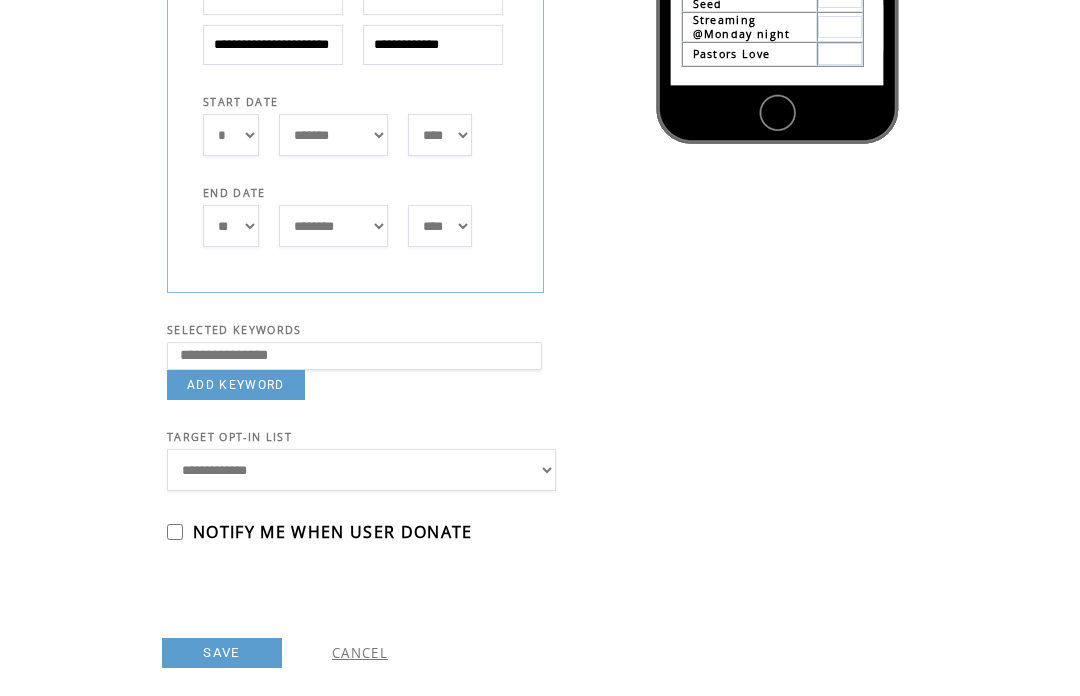 type on "**********" 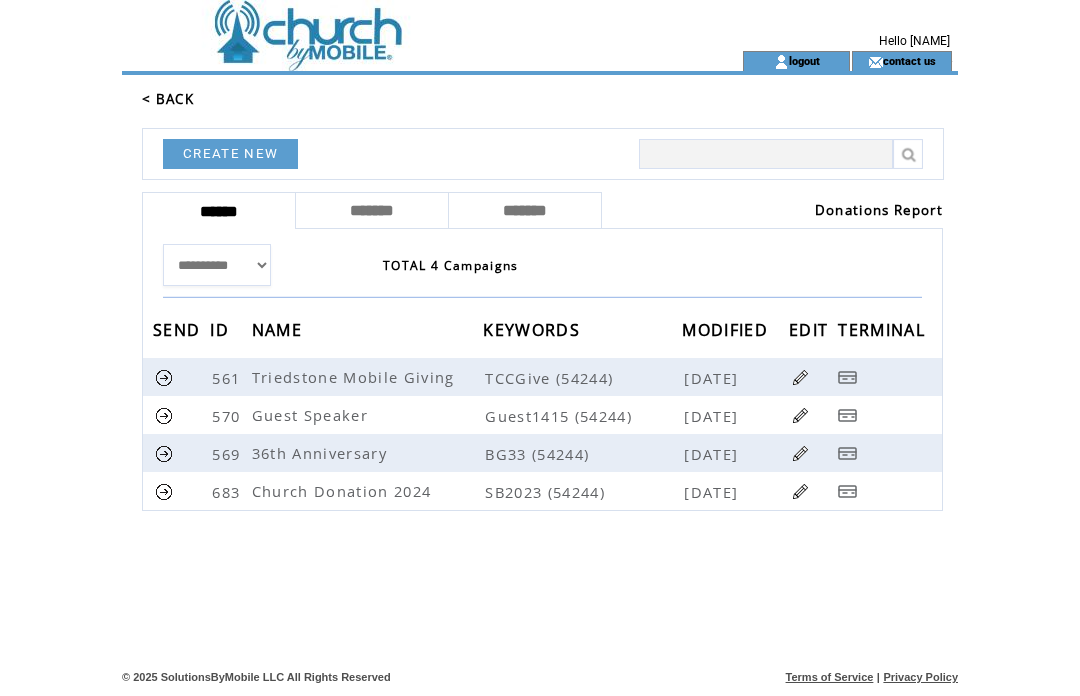 scroll, scrollTop: 0, scrollLeft: 0, axis: both 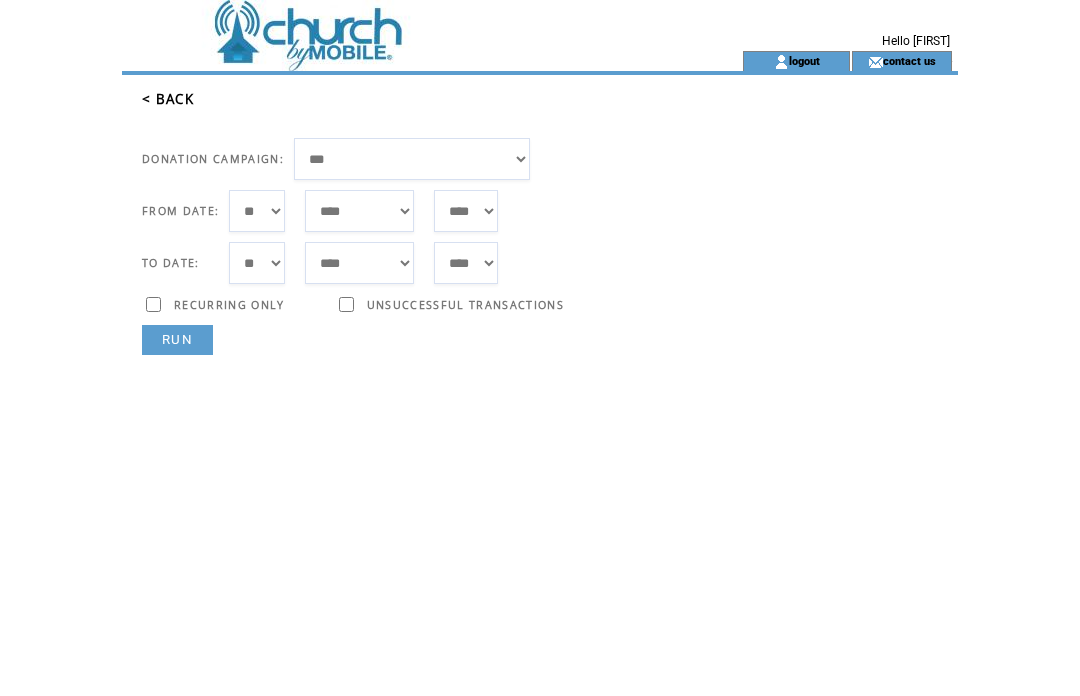click on "**********" at bounding box center [412, 159] 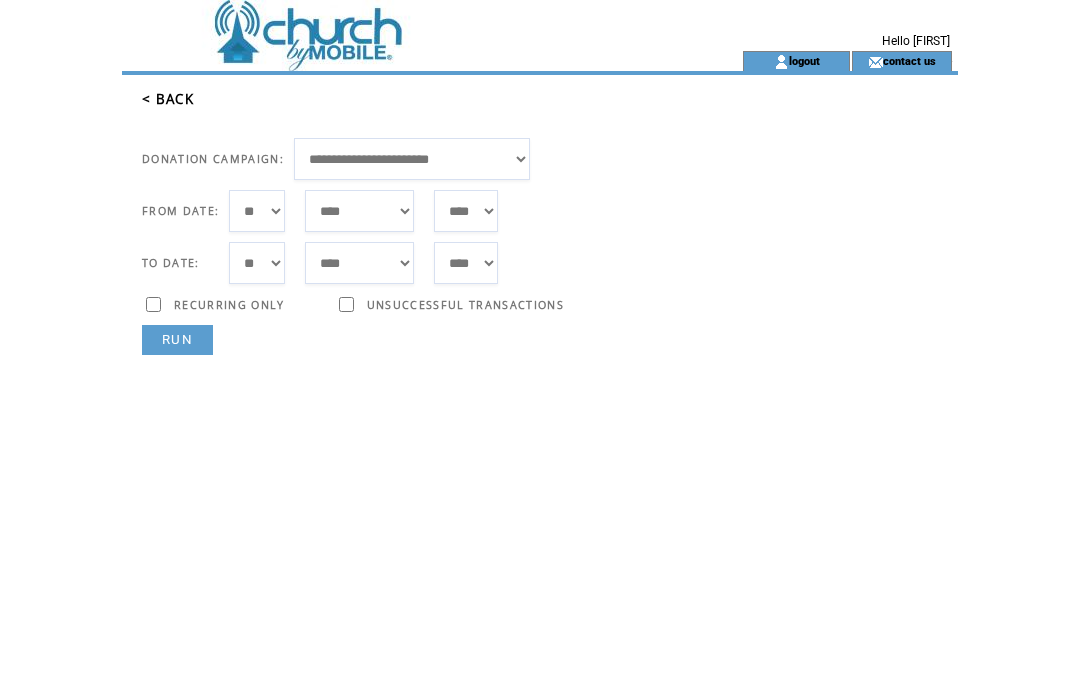 click on "RUN" at bounding box center (177, 340) 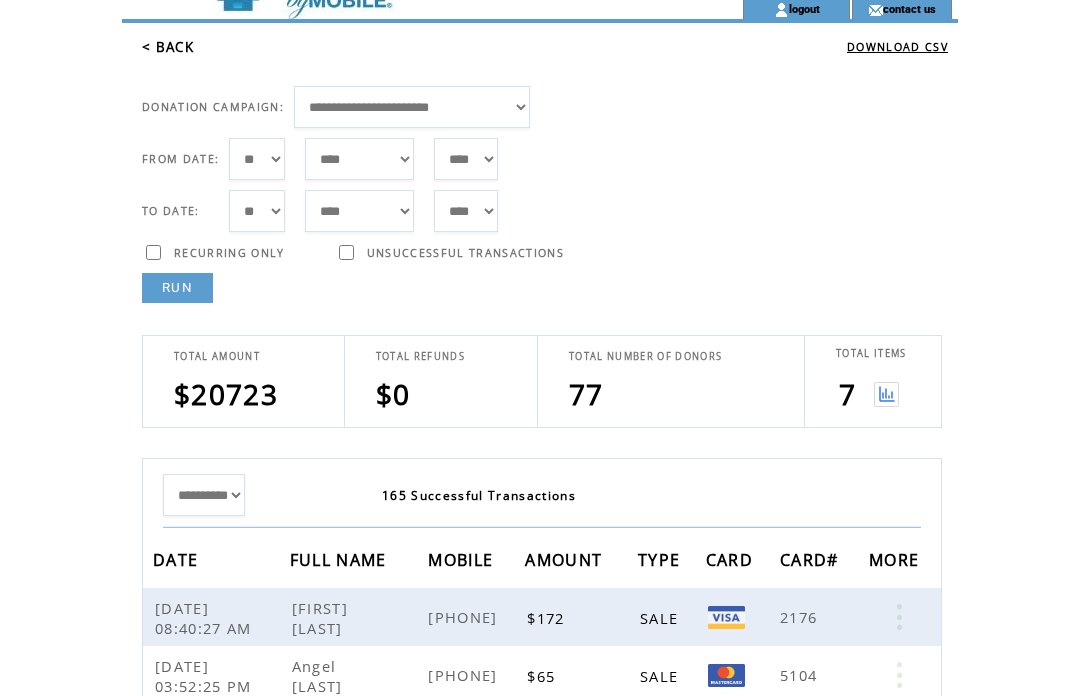 scroll, scrollTop: 61, scrollLeft: 0, axis: vertical 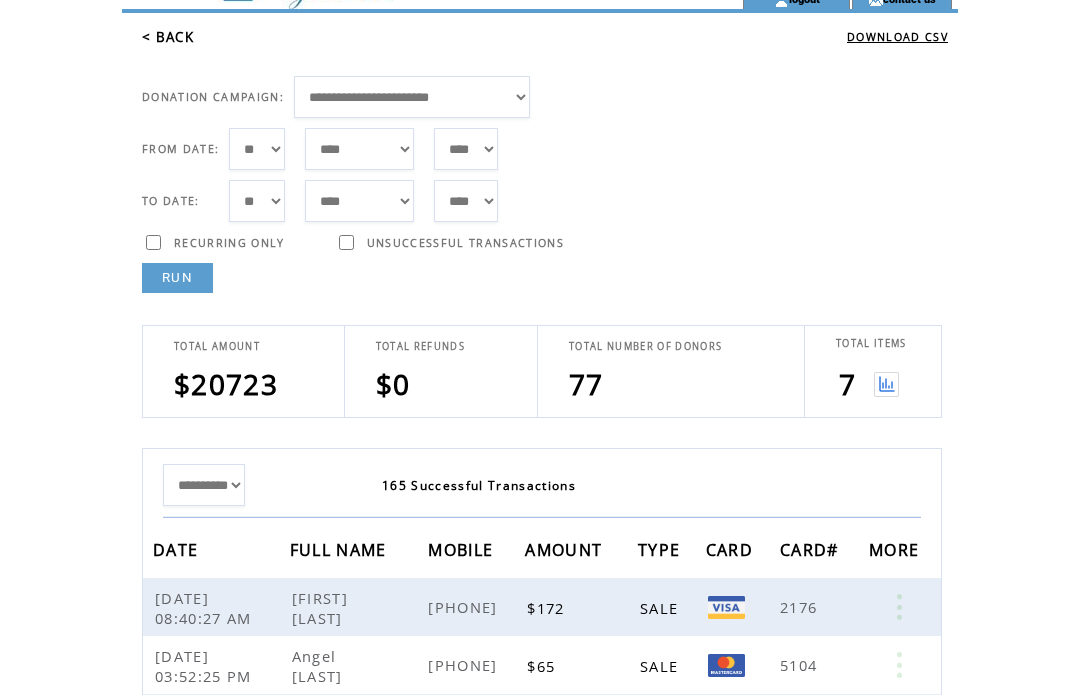 click at bounding box center (886, 385) 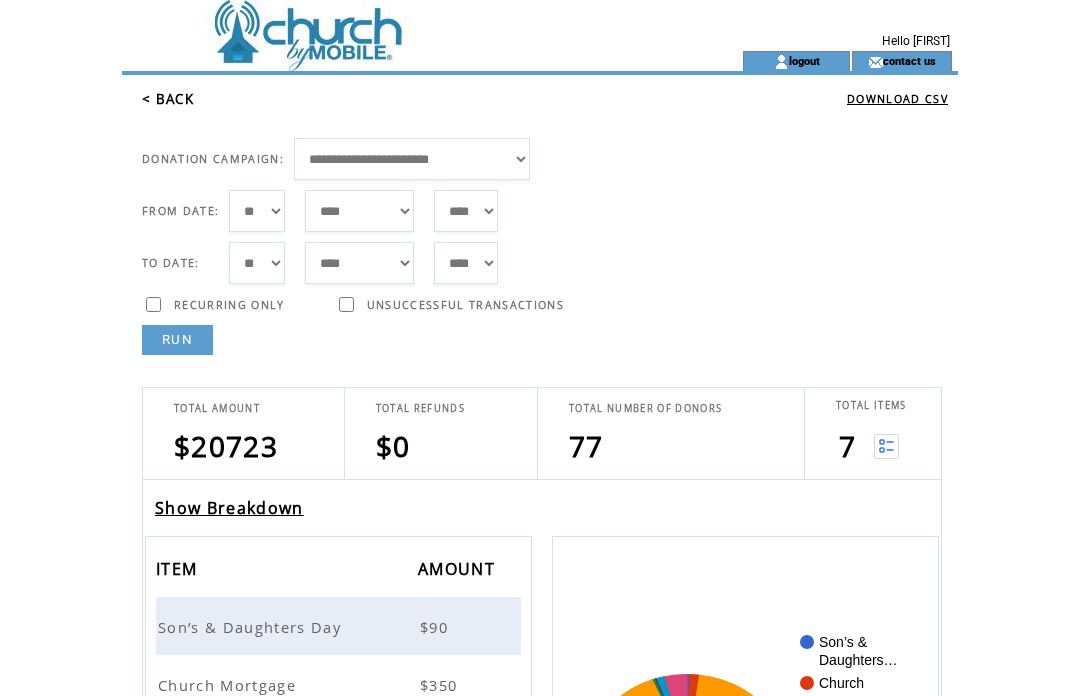 scroll, scrollTop: 0, scrollLeft: 0, axis: both 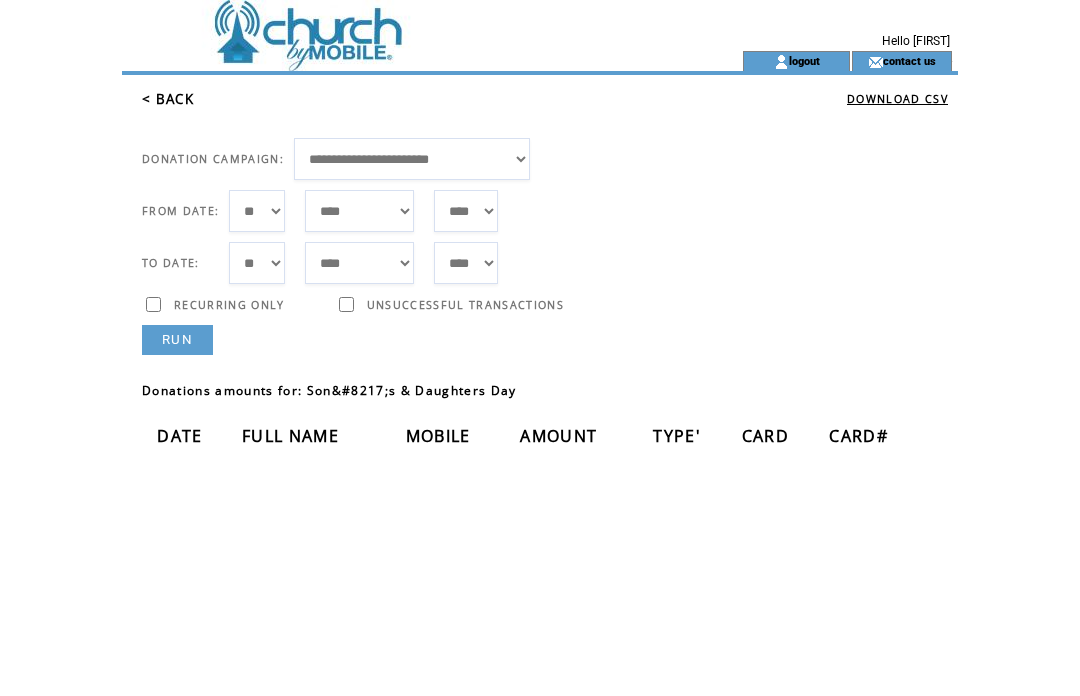 click on "< BACK" at bounding box center (168, 99) 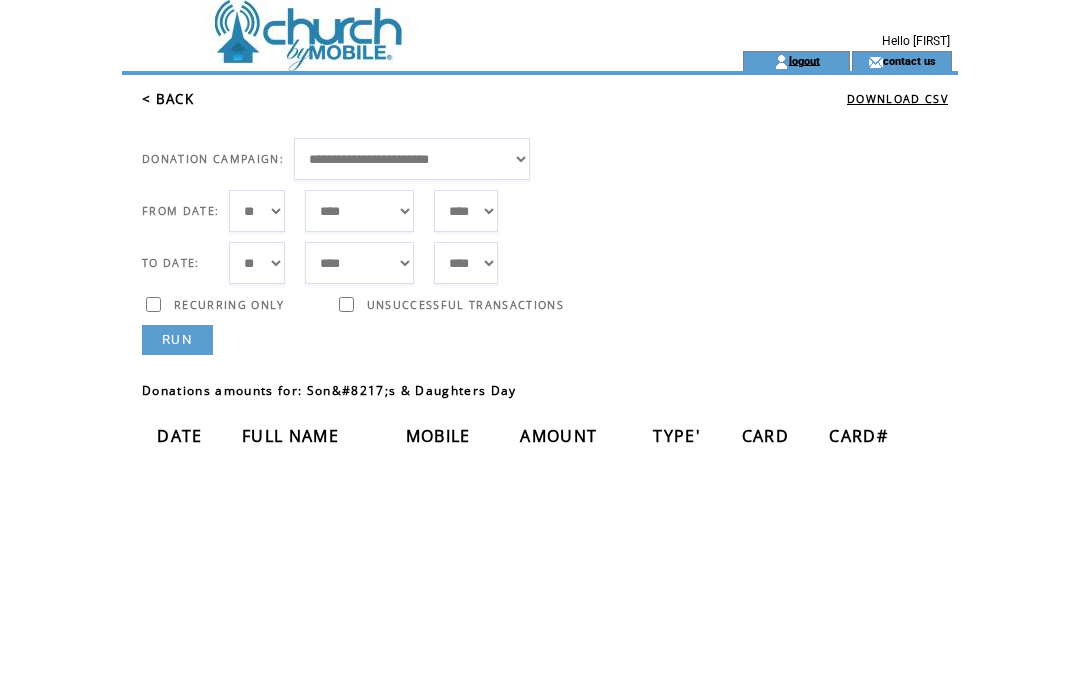 click on "logout" at bounding box center [804, 60] 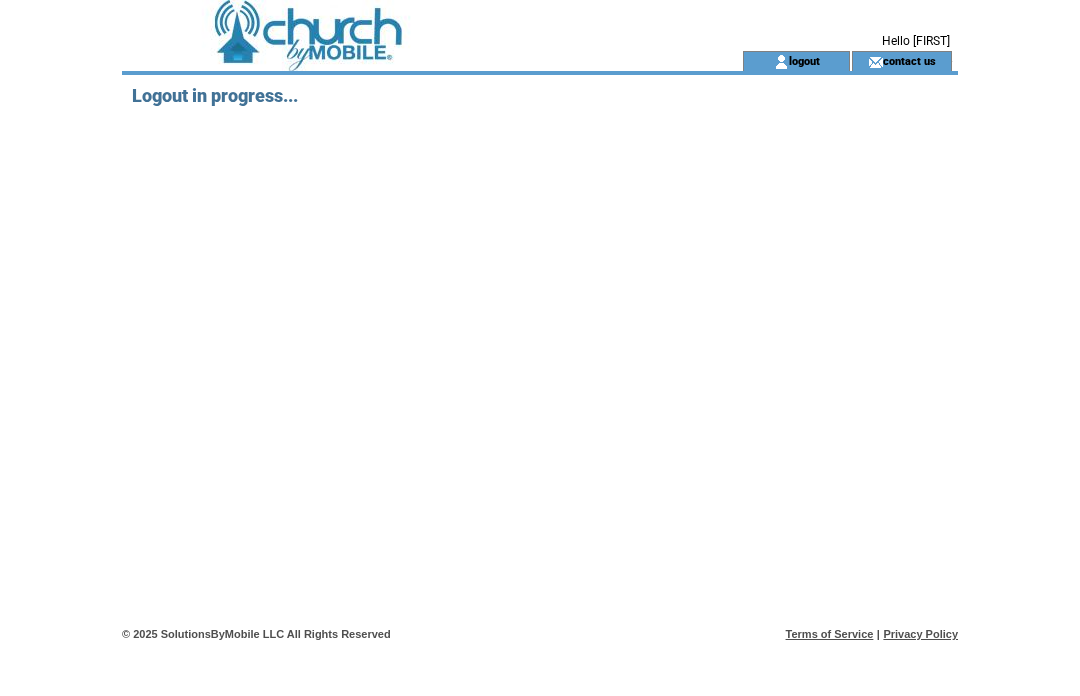 scroll, scrollTop: 0, scrollLeft: 0, axis: both 